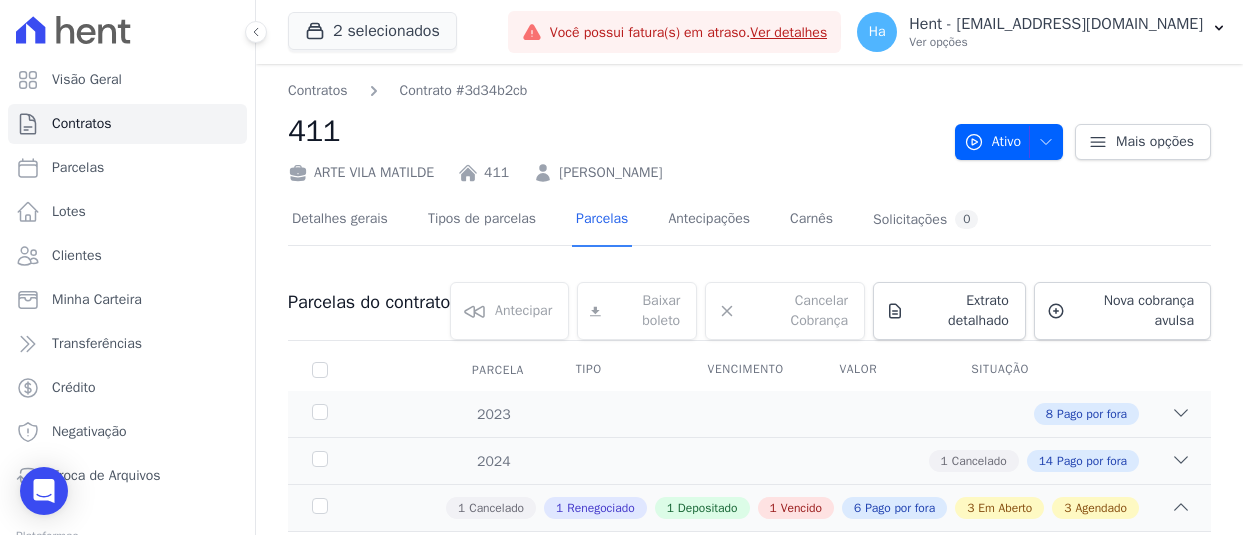 scroll, scrollTop: 0, scrollLeft: 0, axis: both 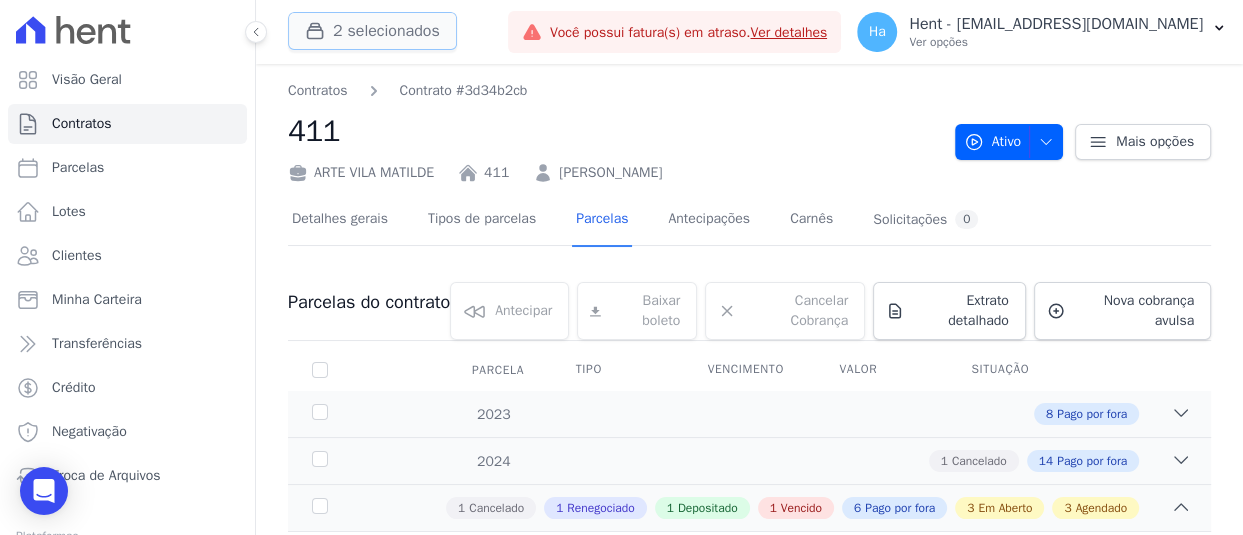 click on "2 selecionados" at bounding box center [372, 31] 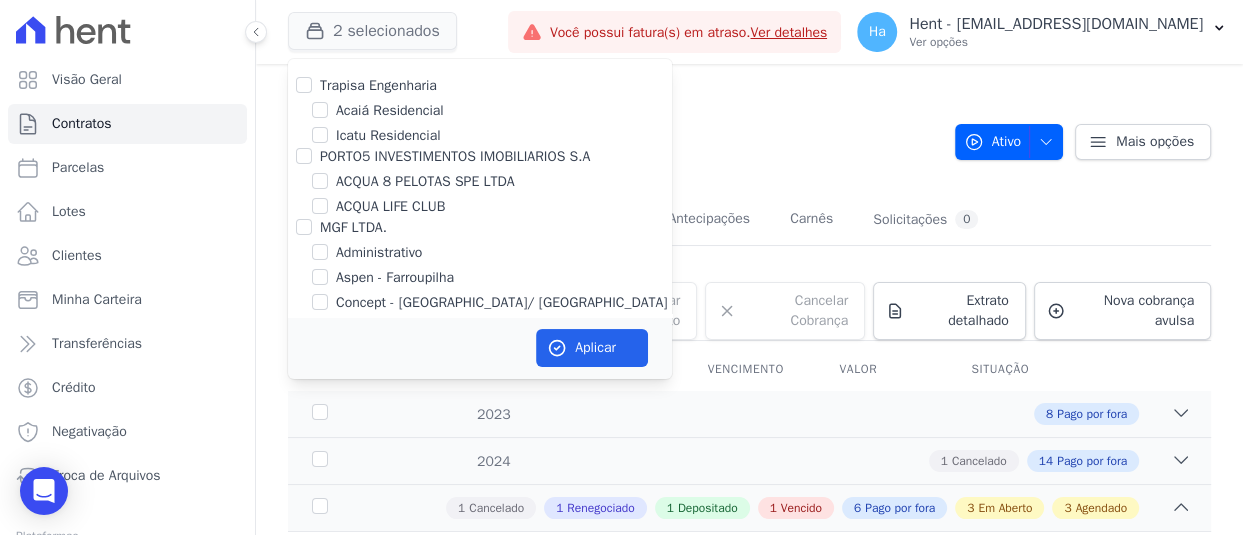 scroll, scrollTop: 2164, scrollLeft: 0, axis: vertical 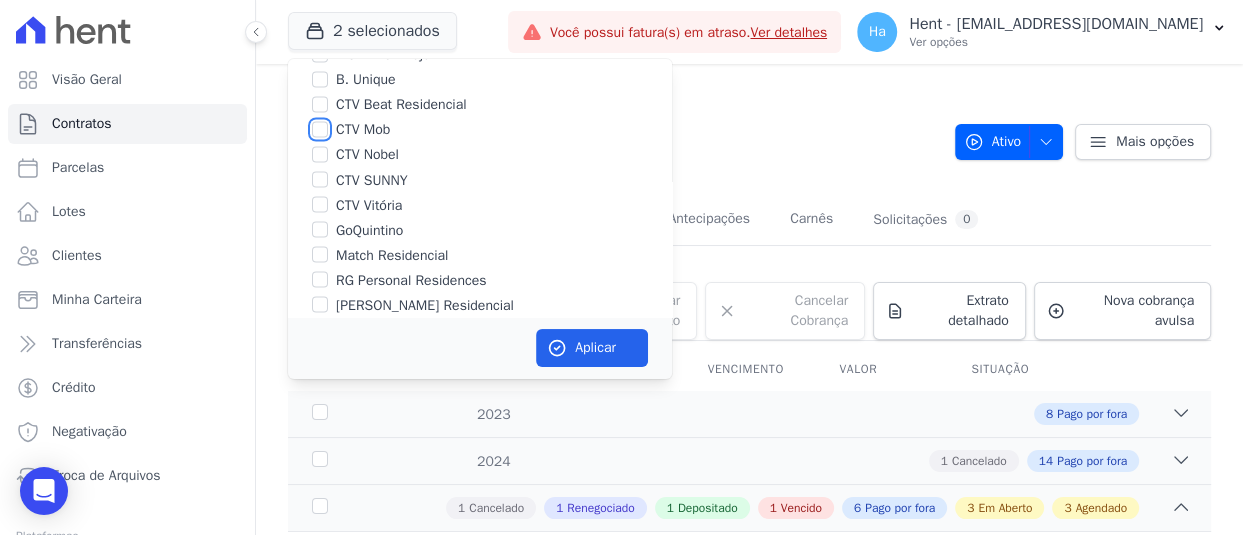 click on "CTV Mob" at bounding box center [320, 129] 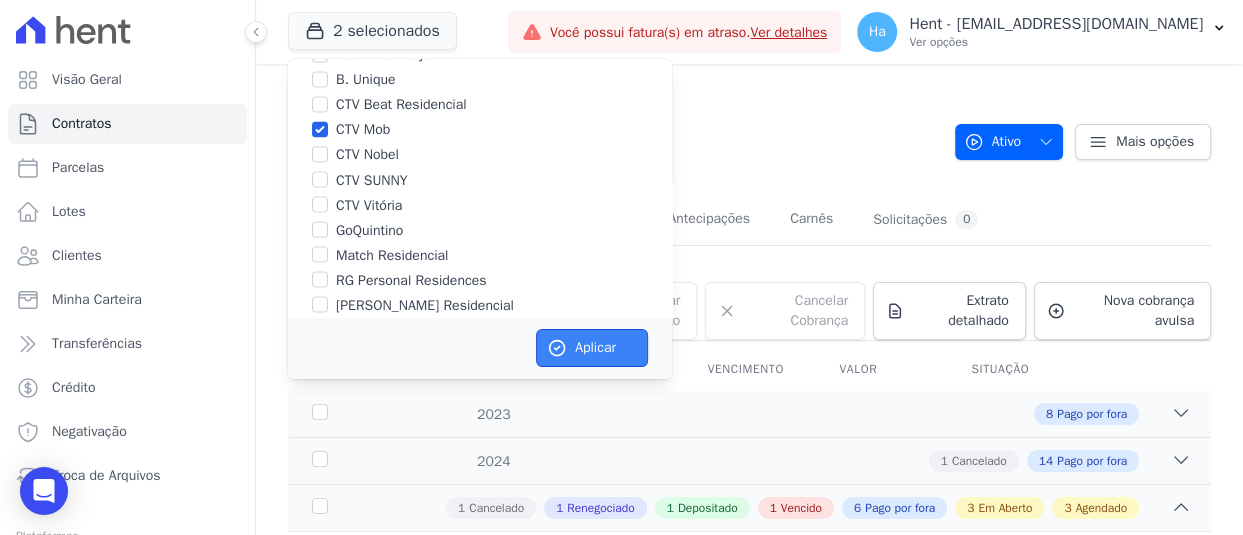 click on "Aplicar" at bounding box center [592, 348] 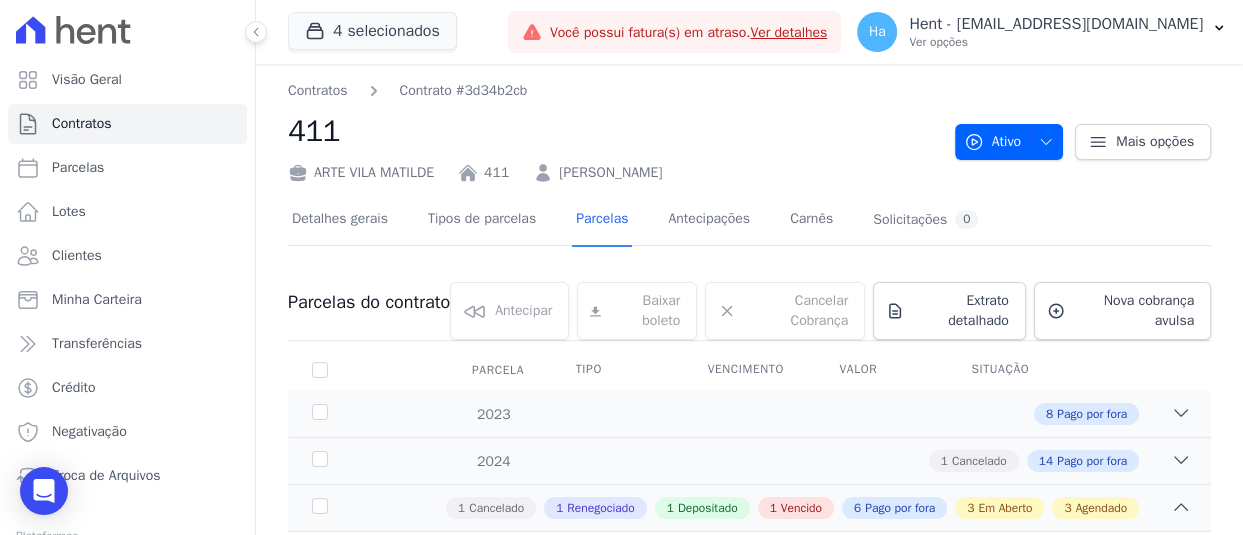 scroll, scrollTop: 149, scrollLeft: 0, axis: vertical 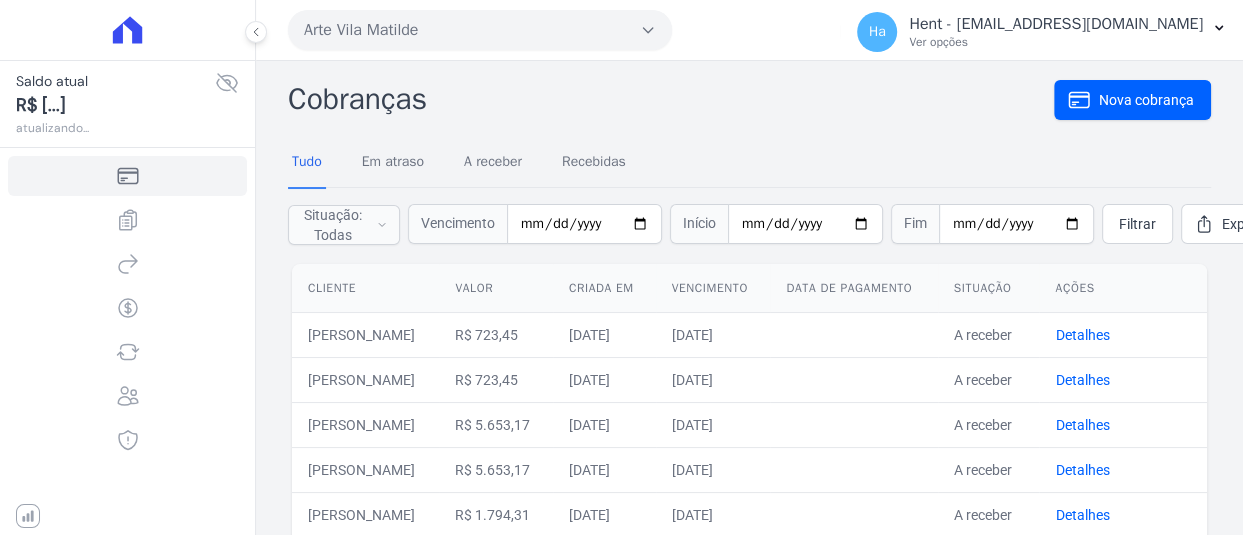 click on "Arte Vila Matilde" at bounding box center (480, 30) 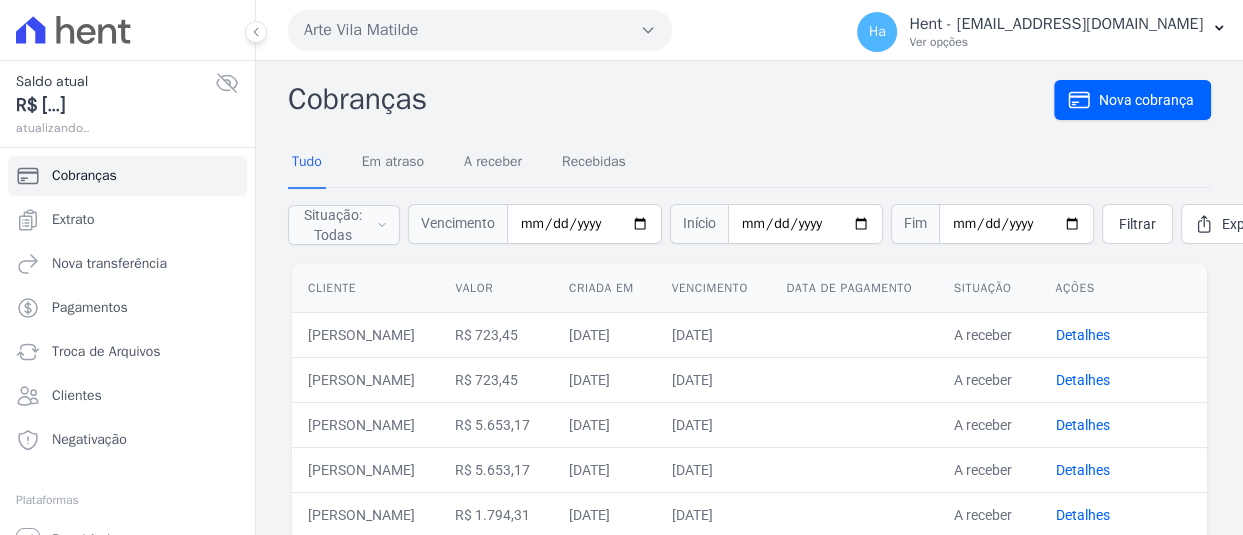 type 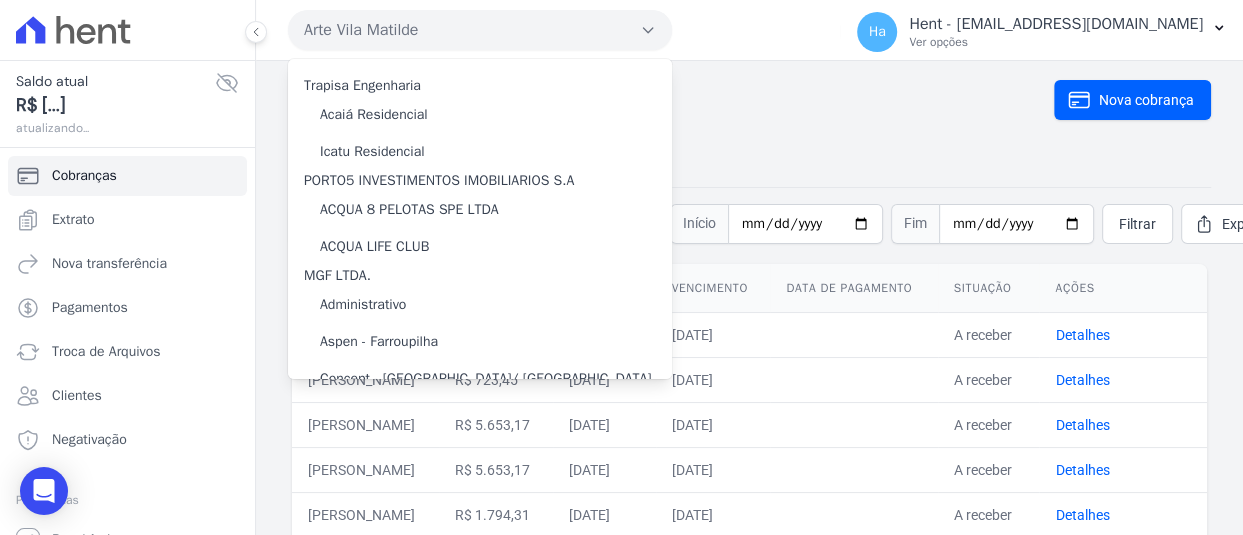 scroll, scrollTop: 2852, scrollLeft: 0, axis: vertical 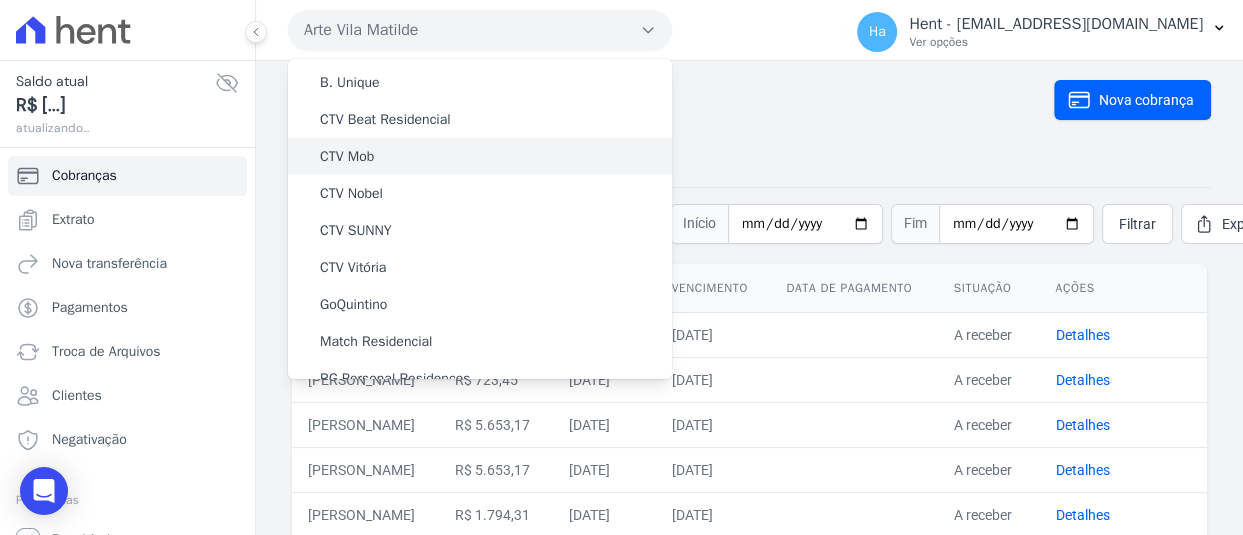 click on "CTV Mob" at bounding box center [347, 156] 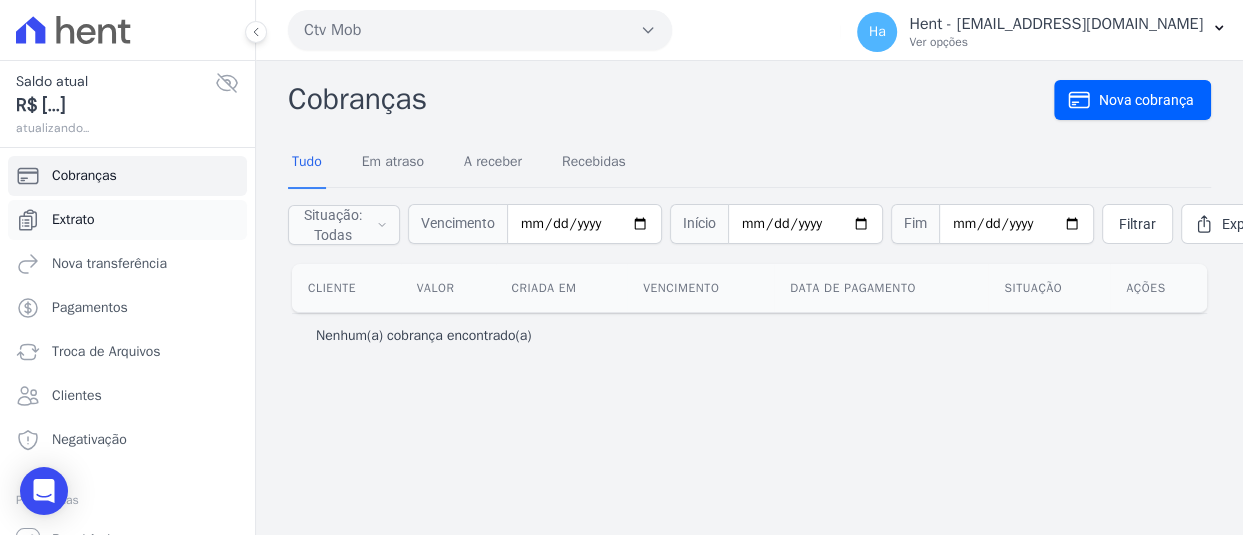 click on "Extrato" at bounding box center (127, 220) 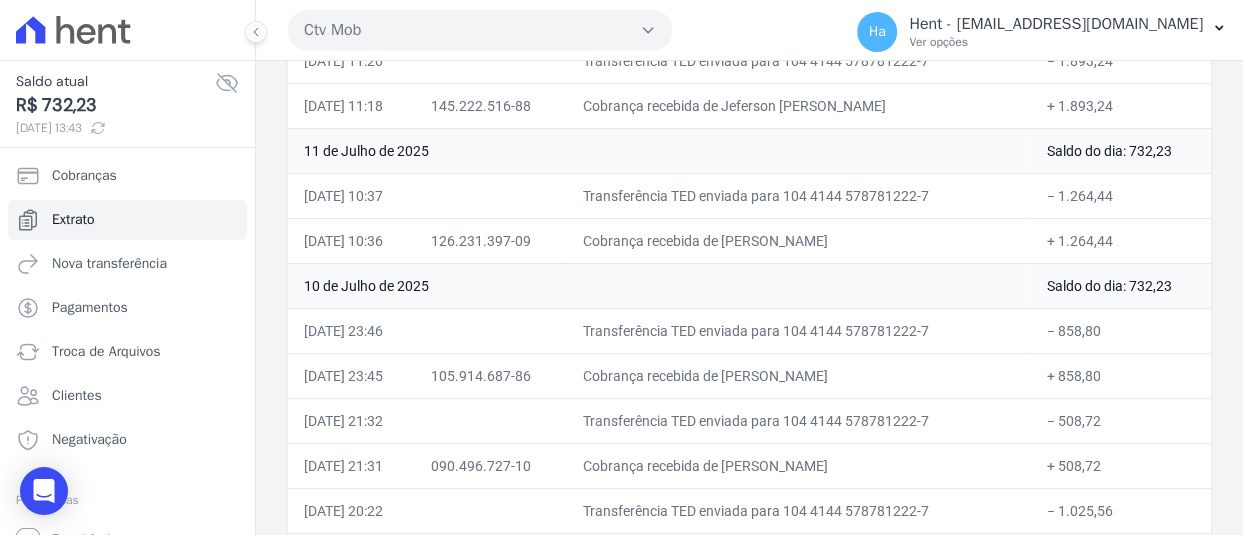 scroll, scrollTop: 344, scrollLeft: 0, axis: vertical 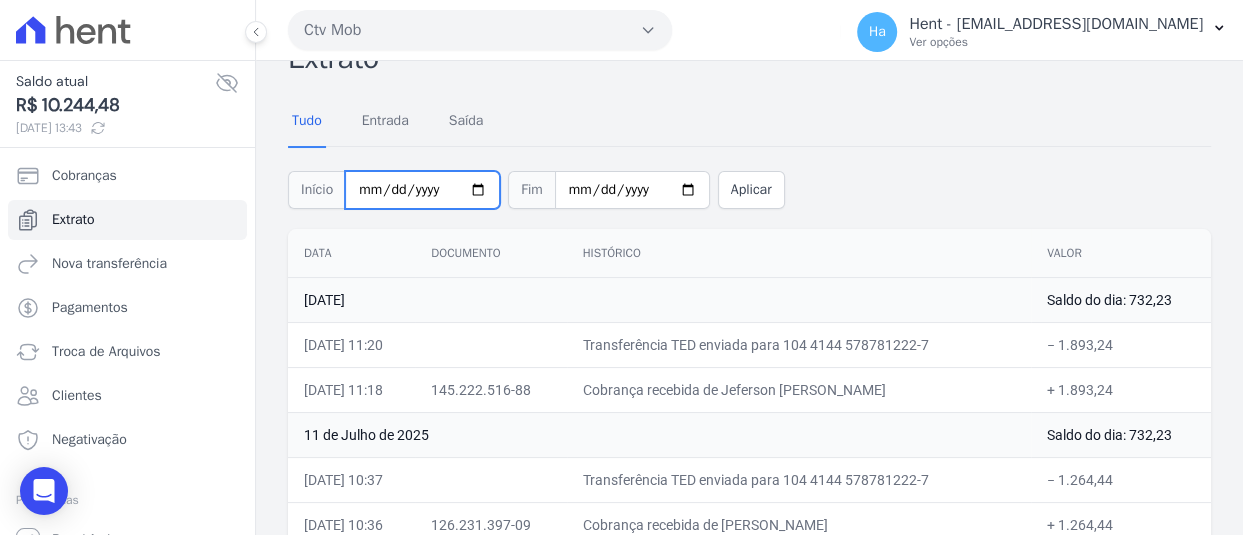 click on "2025-07-01" at bounding box center [422, 190] 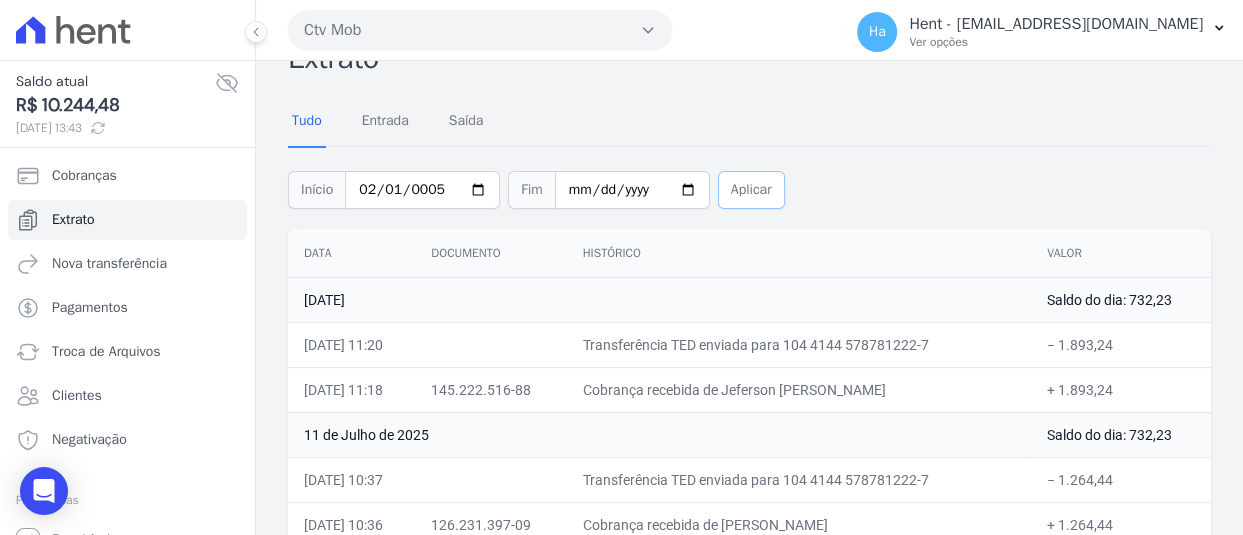click on "Aplicar" at bounding box center [751, 190] 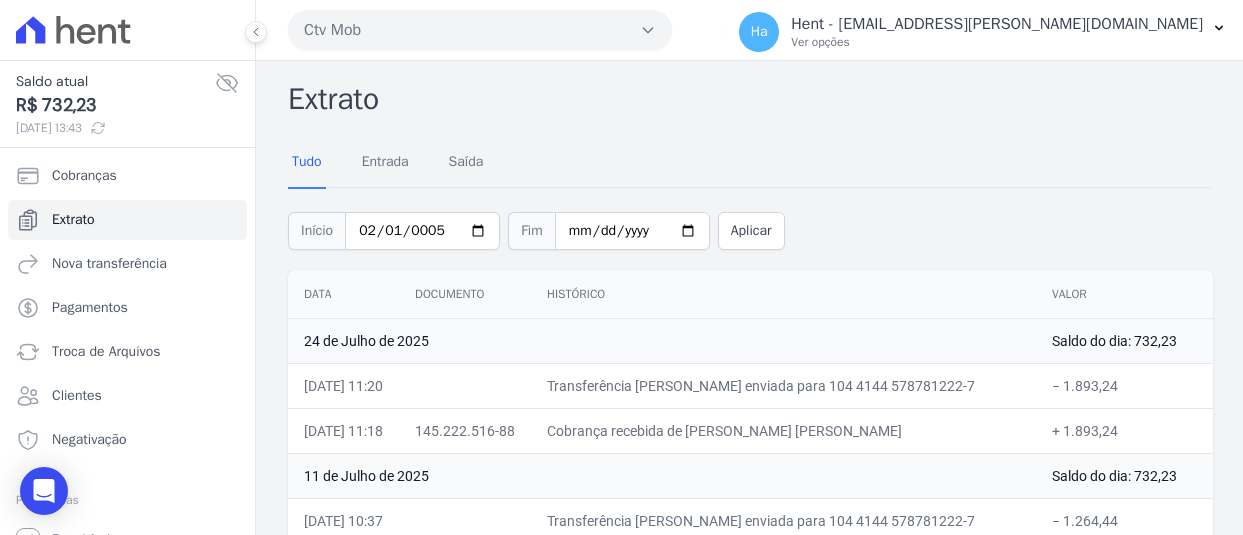 scroll, scrollTop: 0, scrollLeft: 0, axis: both 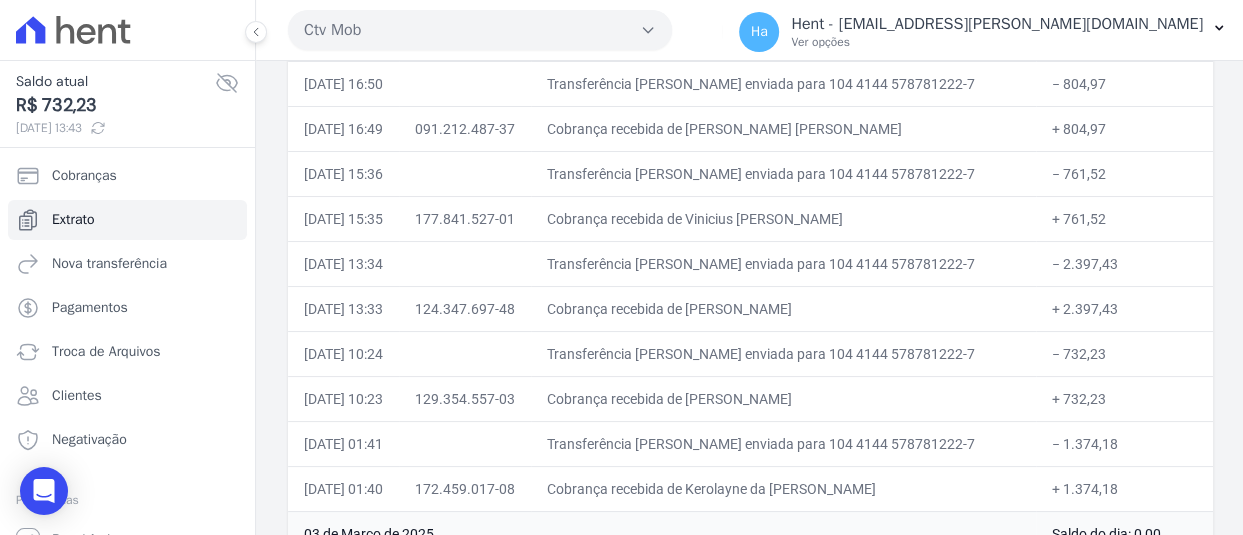 click on "Ctv Mob
Trapisa Engenharia
Acaiá Residencial
Icatu Residencial
PORTO5 INVESTIMENTOS IMOBILIARIOS S.A
ACQUA 8 PELOTAS SPE LTDA
ACQUA LIFE CLUB Nagro" at bounding box center (749, 30) 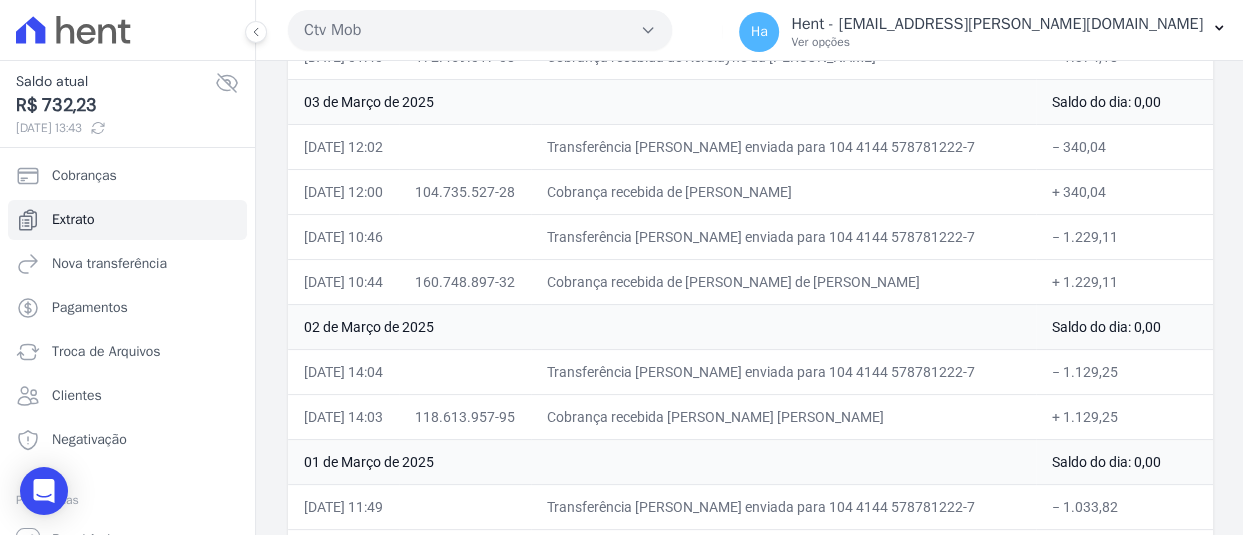 scroll, scrollTop: 21825, scrollLeft: 0, axis: vertical 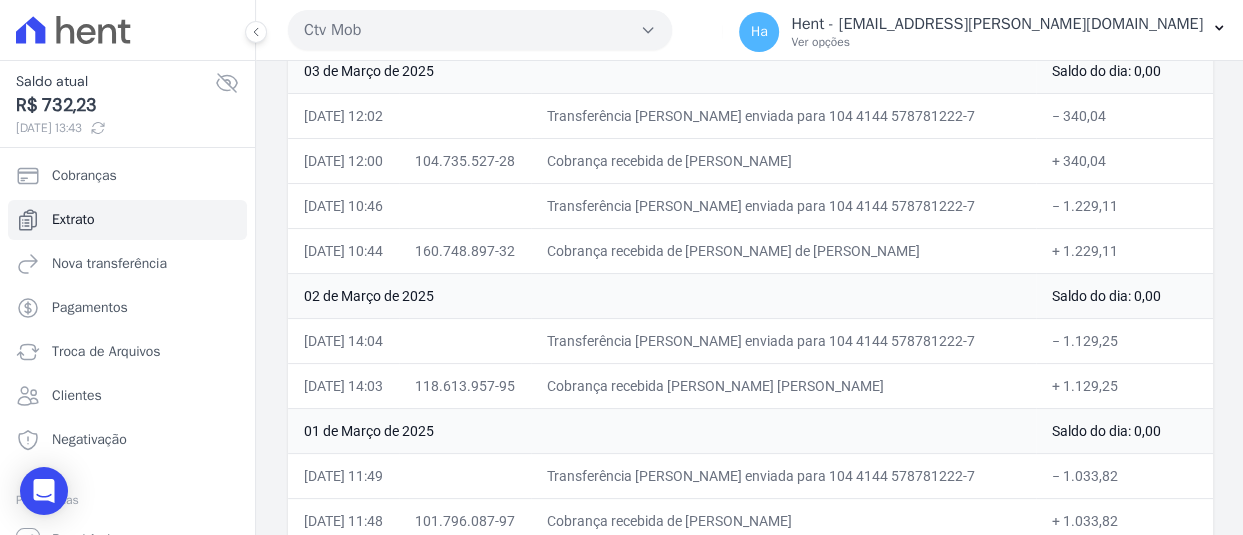 click on "01 de Março de 2025" at bounding box center [662, 430] 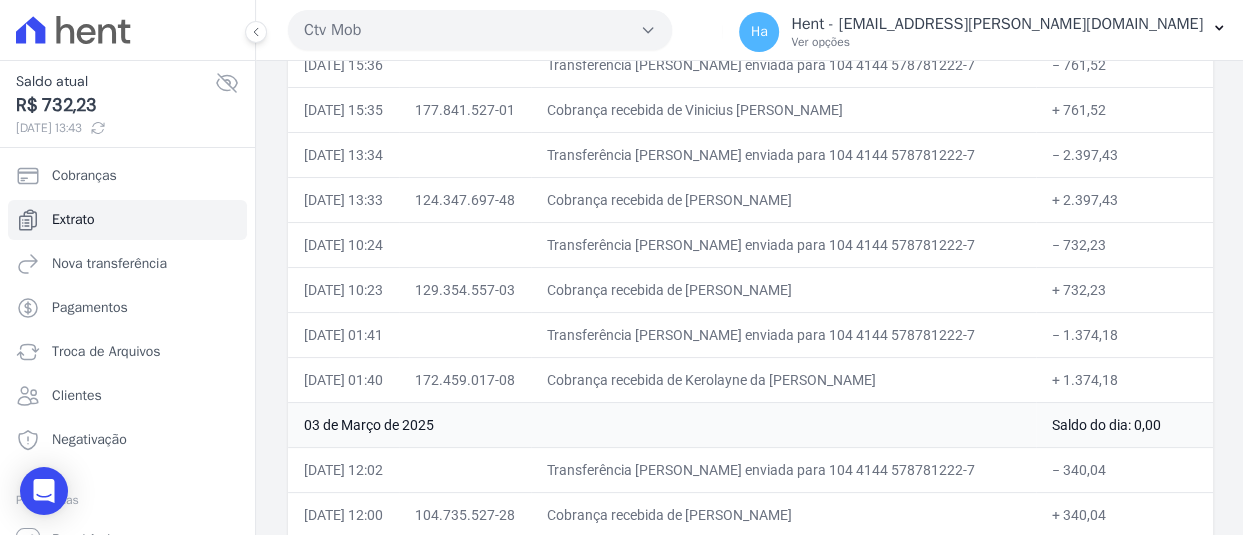 scroll, scrollTop: 21465, scrollLeft: 0, axis: vertical 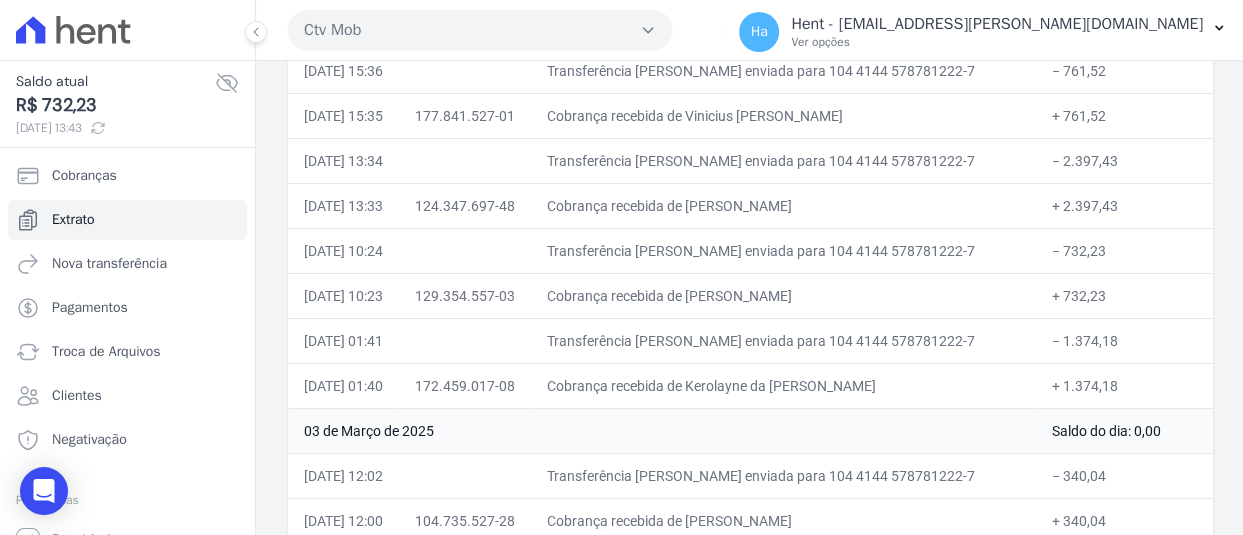 drag, startPoint x: 922, startPoint y: 239, endPoint x: 737, endPoint y: 248, distance: 185.2188 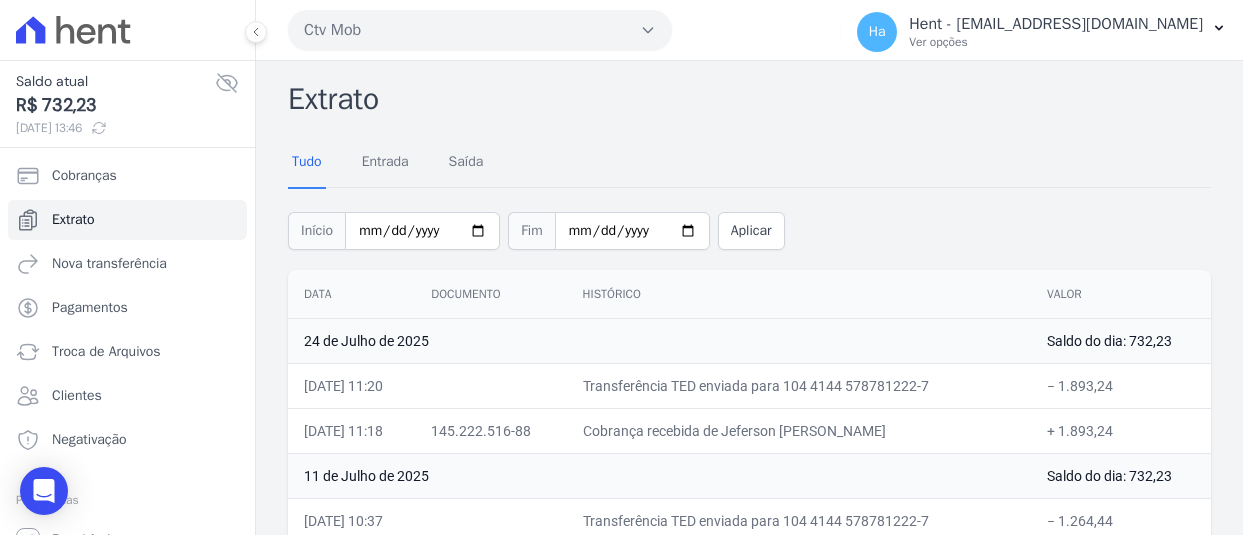 scroll, scrollTop: 0, scrollLeft: 0, axis: both 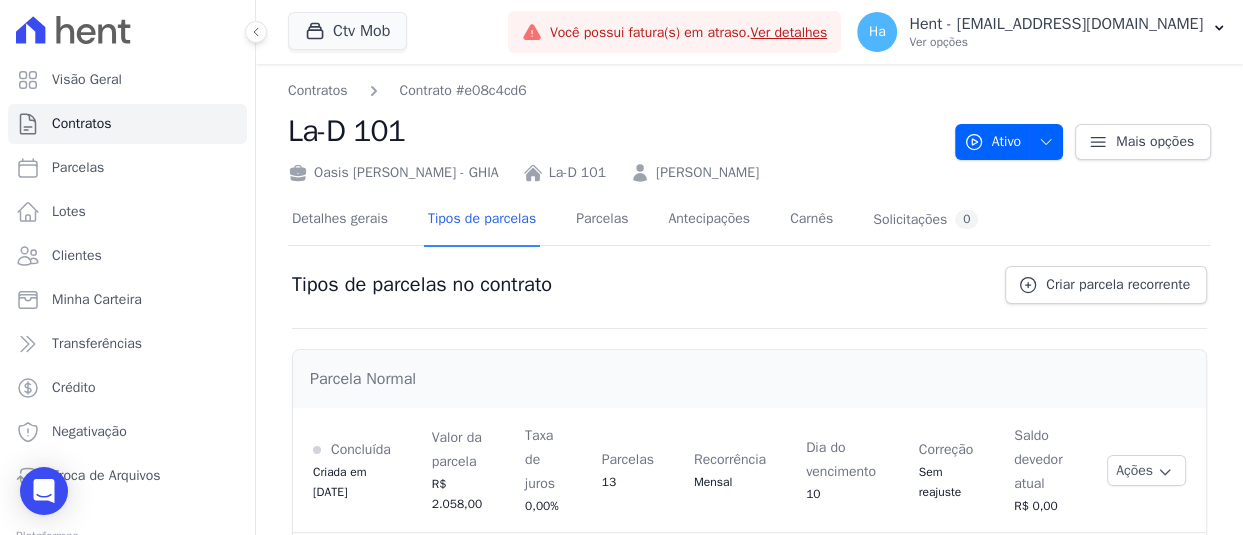 drag, startPoint x: 455, startPoint y: 131, endPoint x: 285, endPoint y: 137, distance: 170.10585 